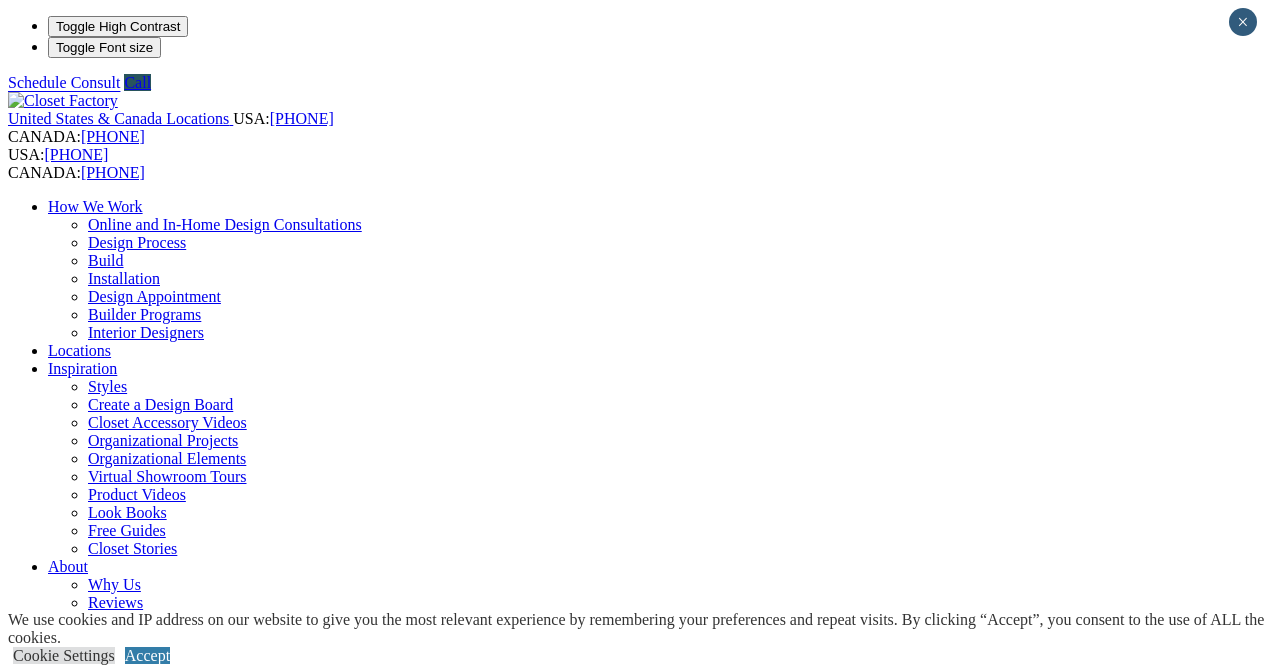 scroll, scrollTop: 0, scrollLeft: 0, axis: both 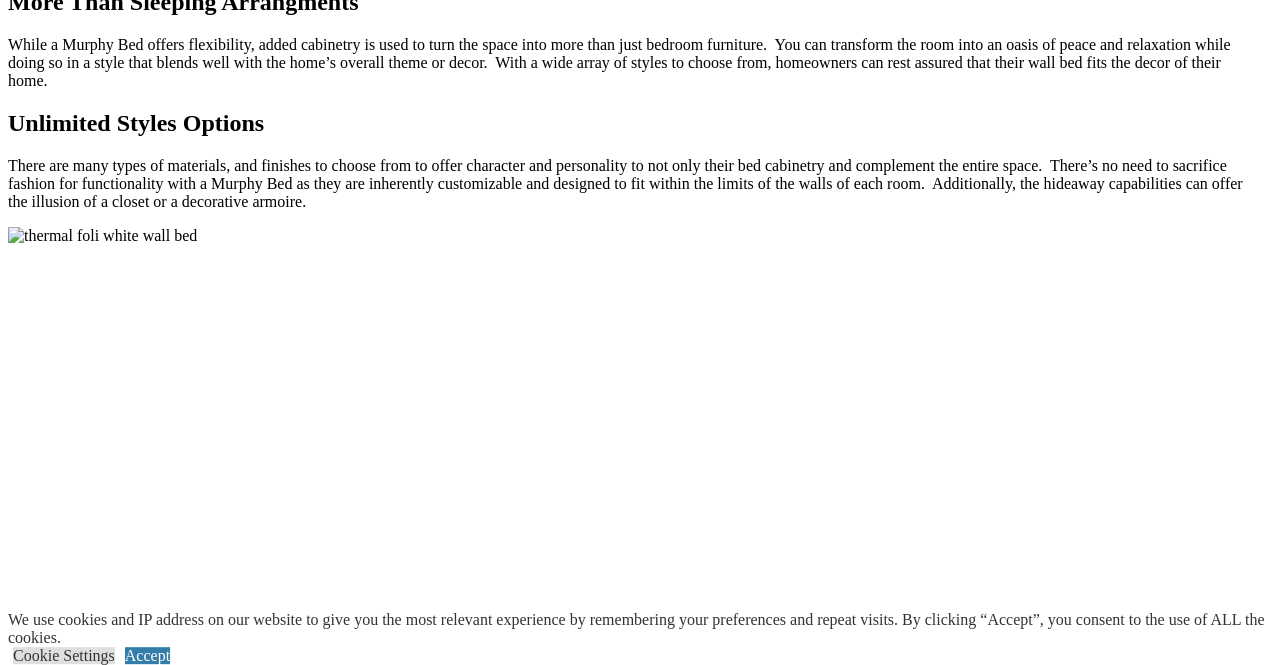 click at bounding box center [-1058, 1743] 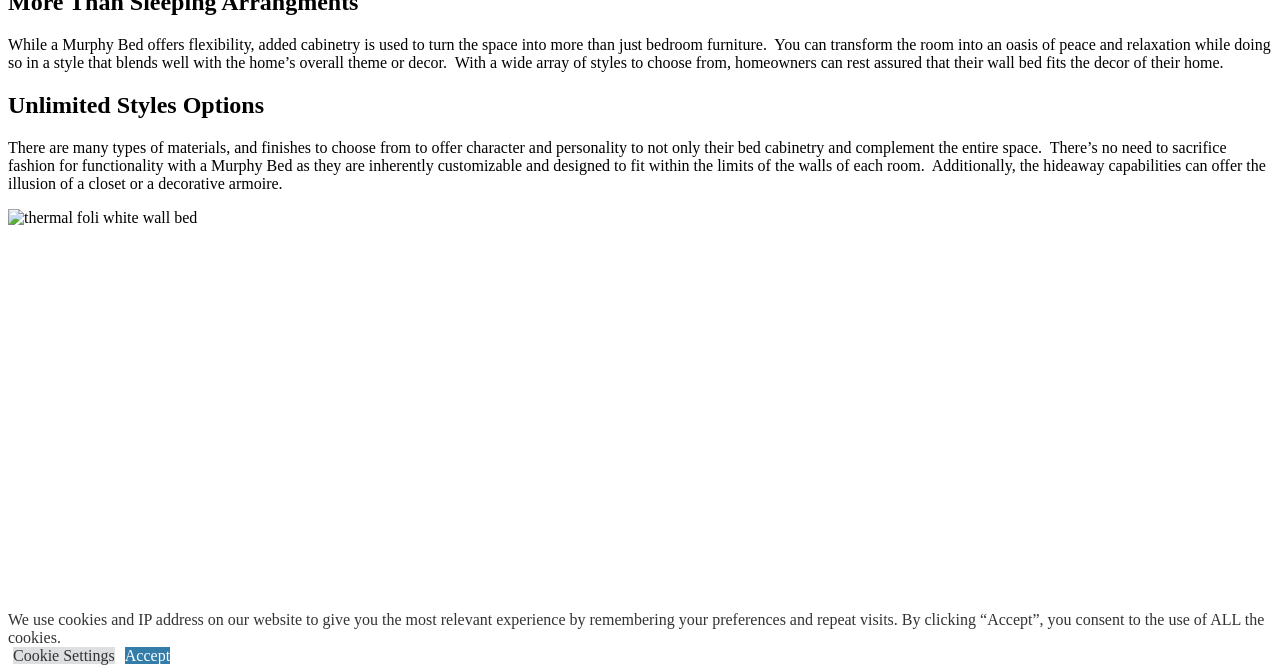click at bounding box center [640, 8845] 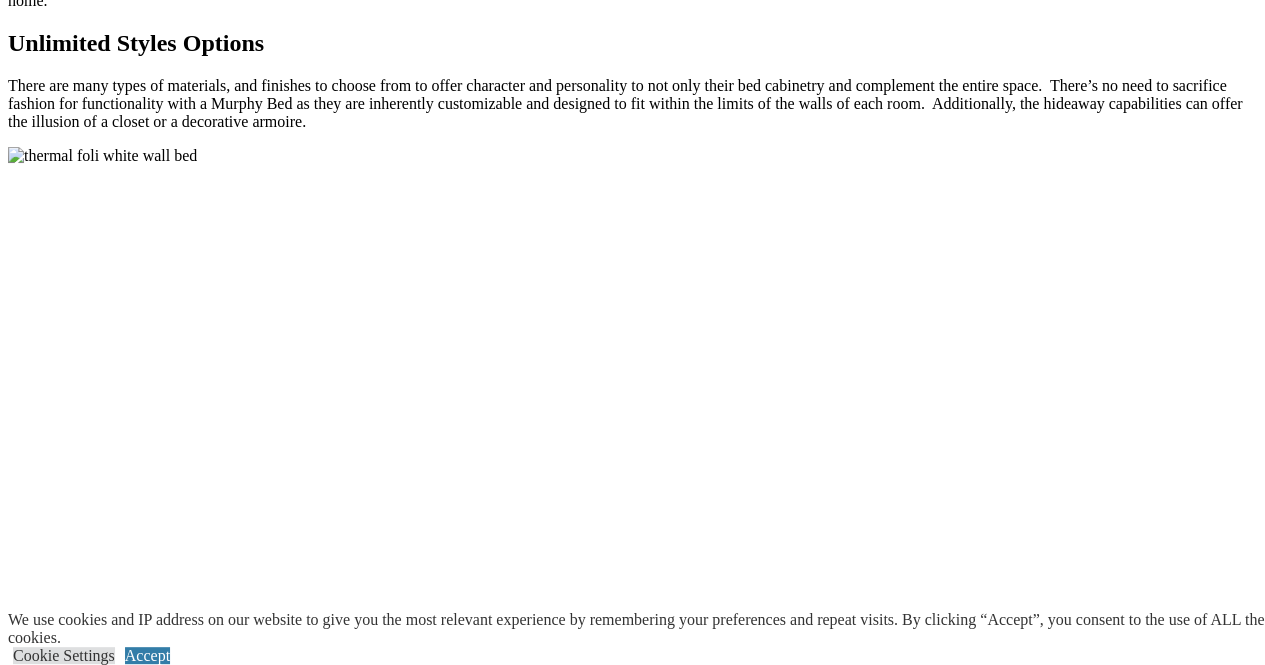 scroll, scrollTop: 2300, scrollLeft: 0, axis: vertical 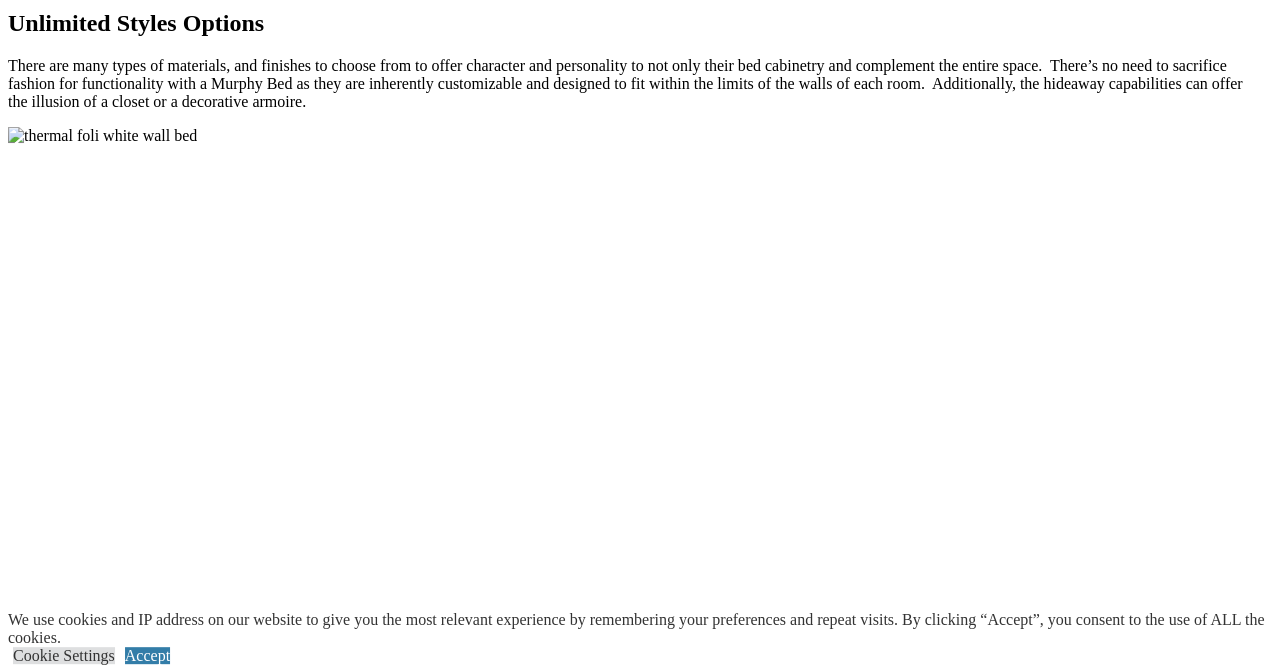click on "prev" at bounding box center [632, 1679] 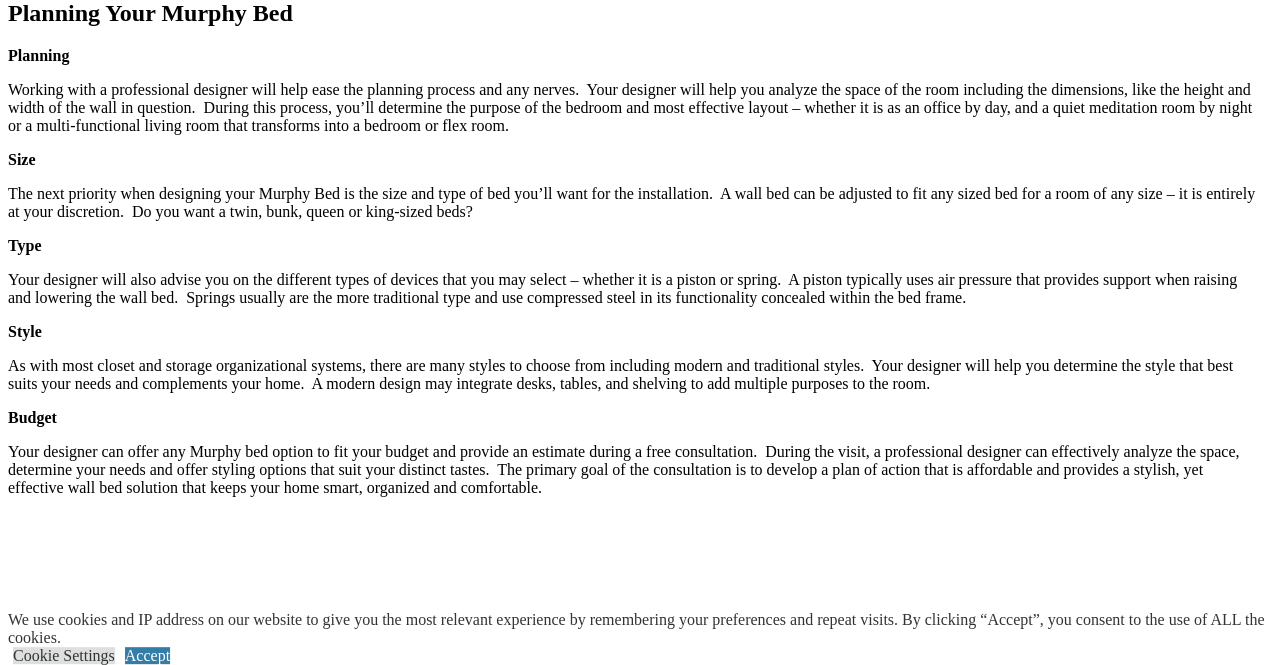 scroll, scrollTop: 3100, scrollLeft: 0, axis: vertical 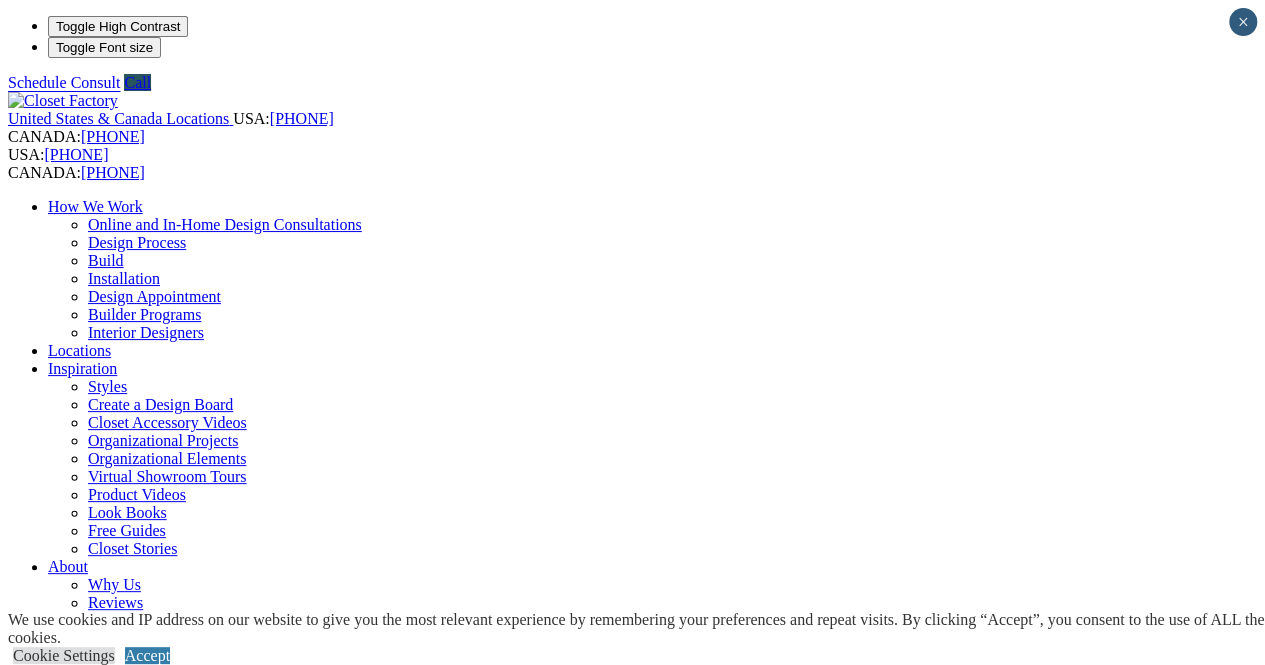 click on "Previous Slide" at bounding box center (632, 2484) 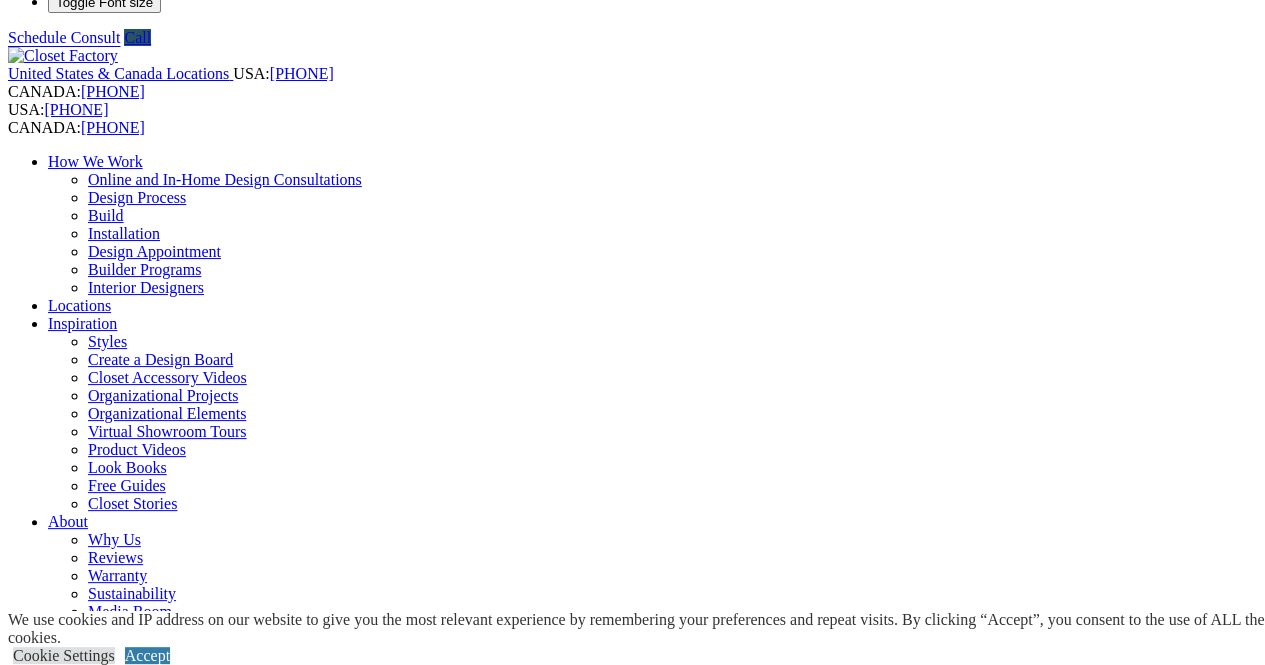 scroll, scrollTop: 0, scrollLeft: 0, axis: both 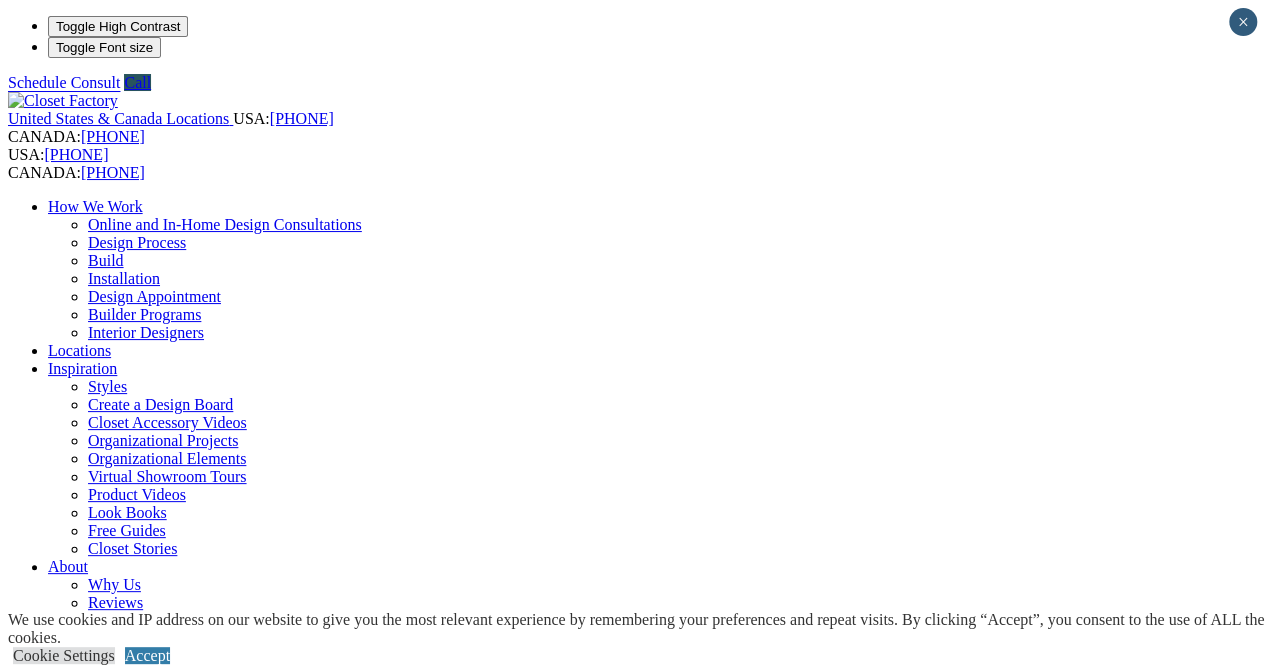click on "Previous Slide" at bounding box center [632, 2484] 